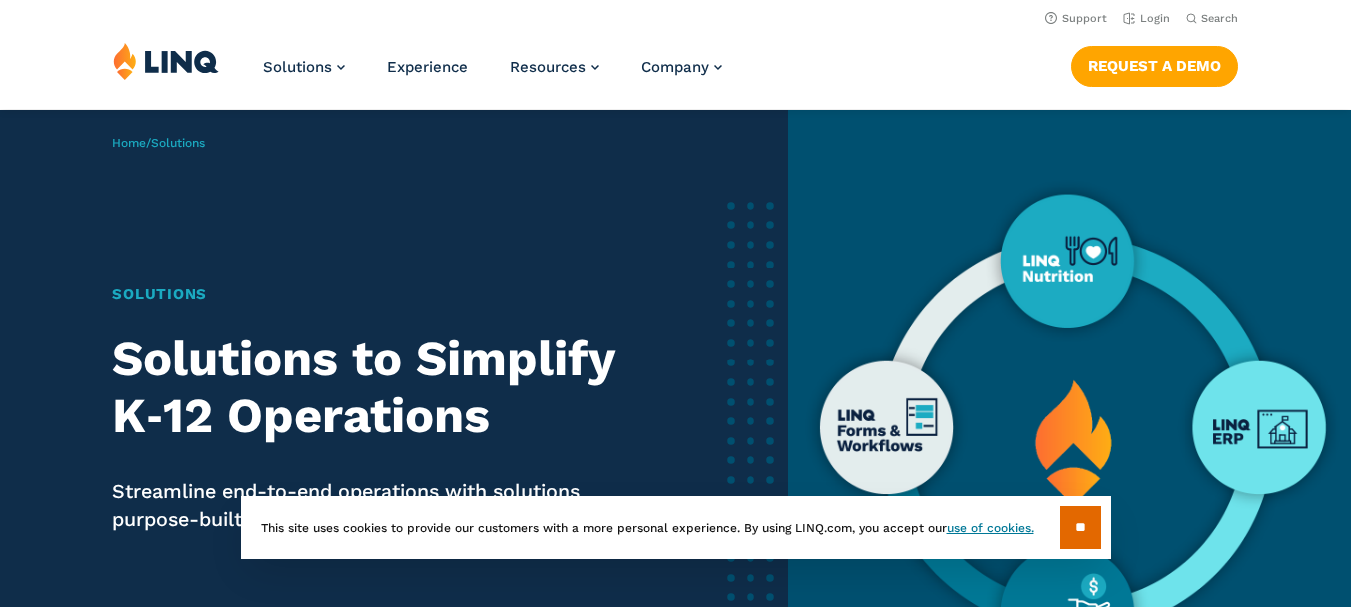 scroll, scrollTop: 0, scrollLeft: 0, axis: both 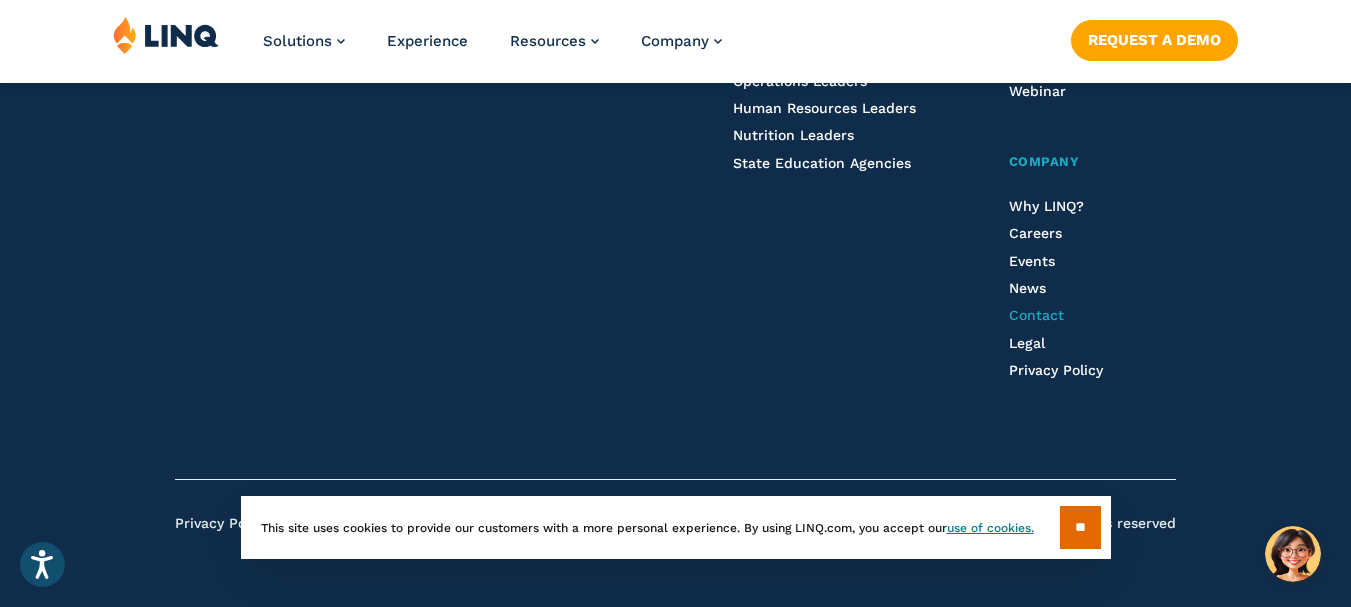 click on "Contact" at bounding box center (1036, 315) 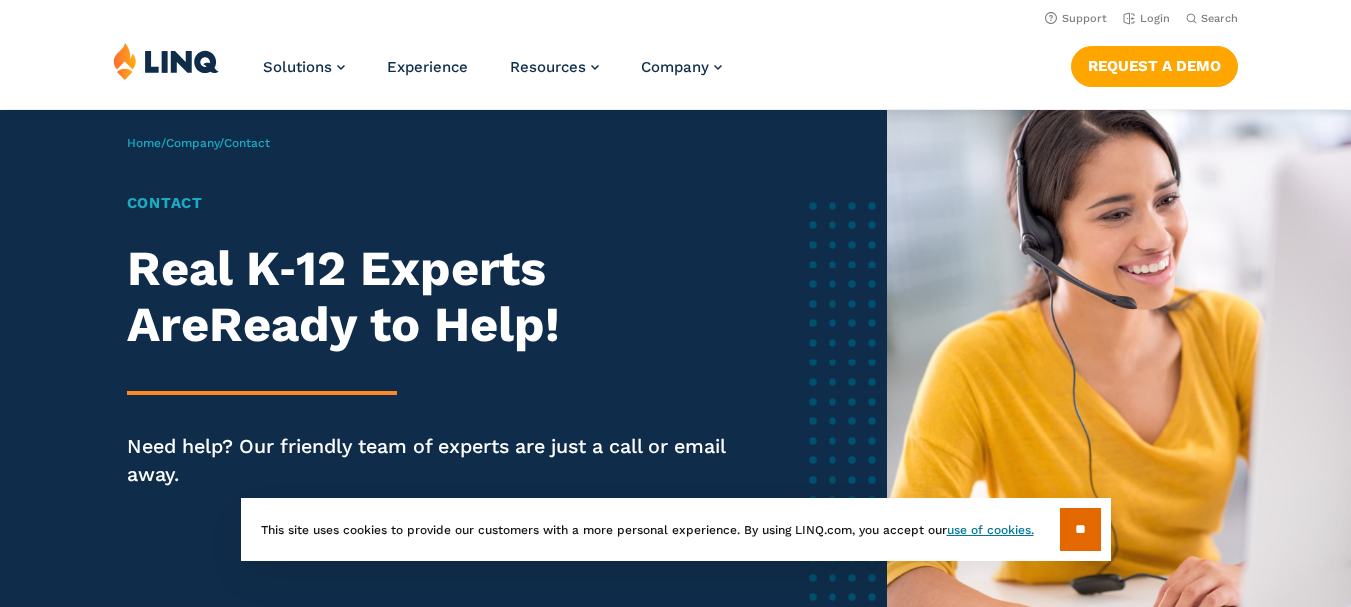 scroll, scrollTop: 0, scrollLeft: 0, axis: both 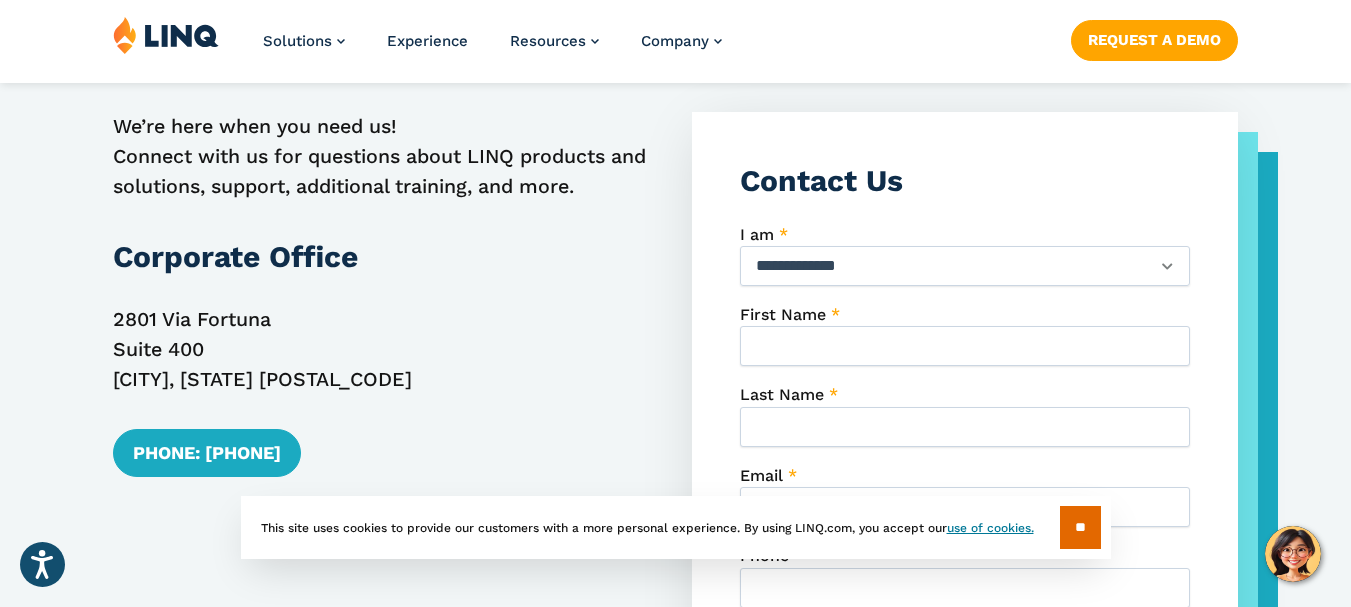 click on "**********" at bounding box center [965, 266] 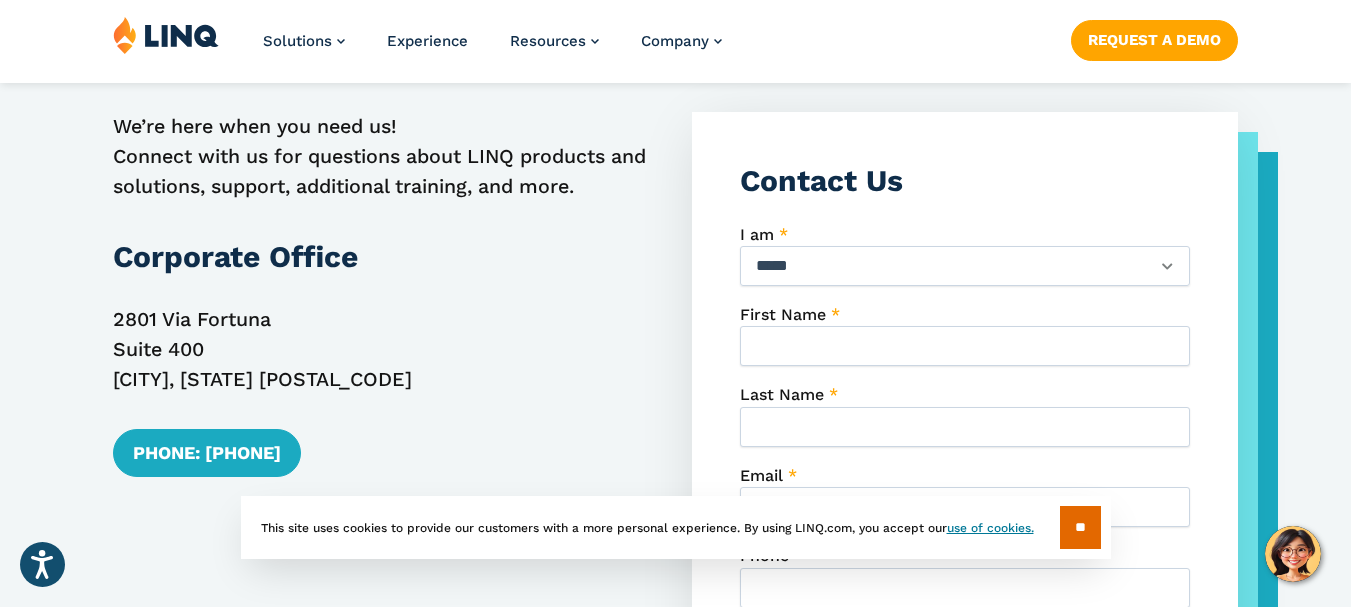 click on "**********" at bounding box center (965, 266) 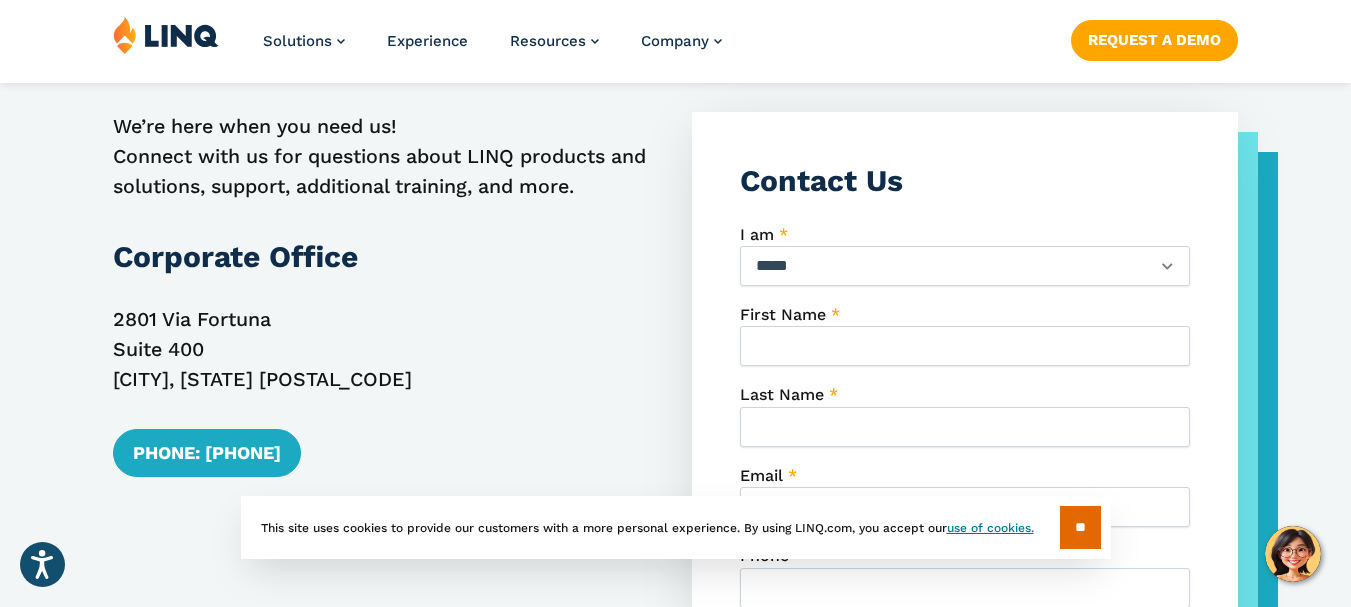 click on "[FIRST] [LAST]" at bounding box center (965, 346) 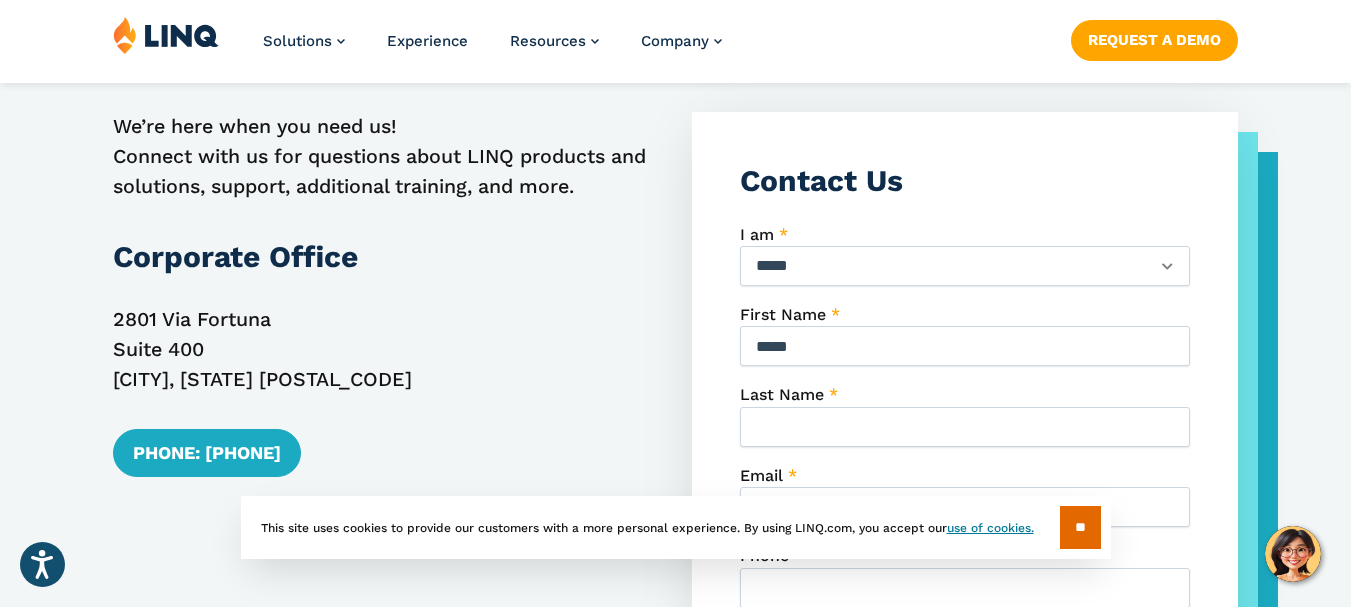type on "****" 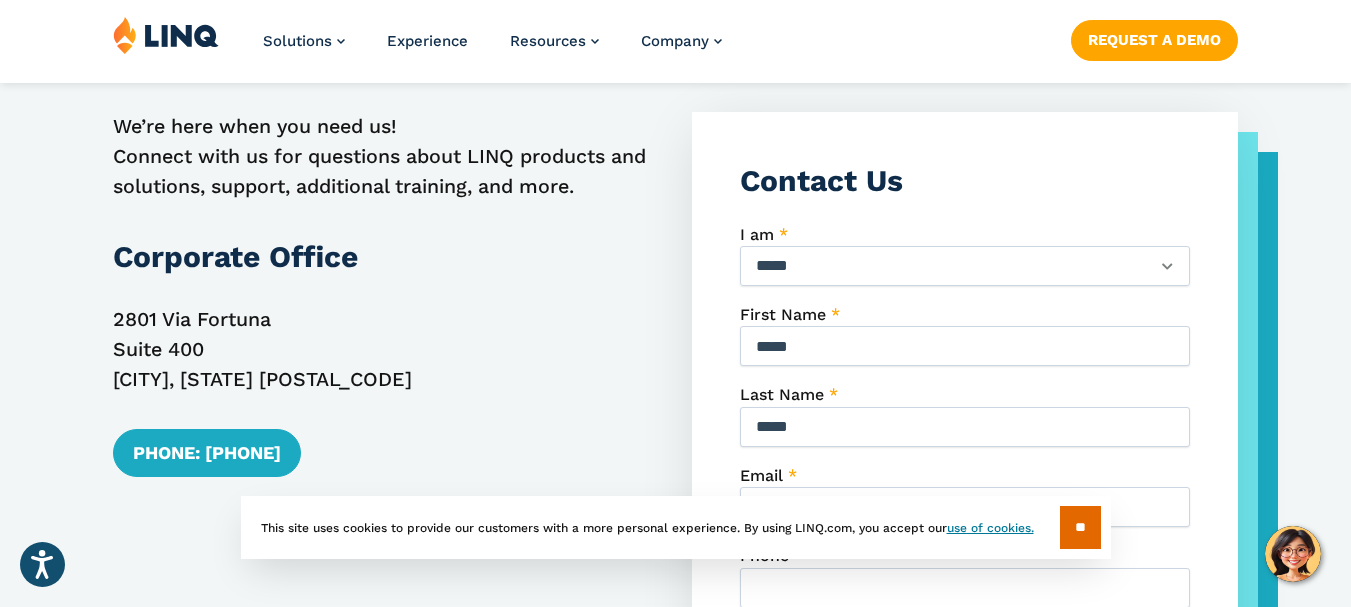 type on "*****" 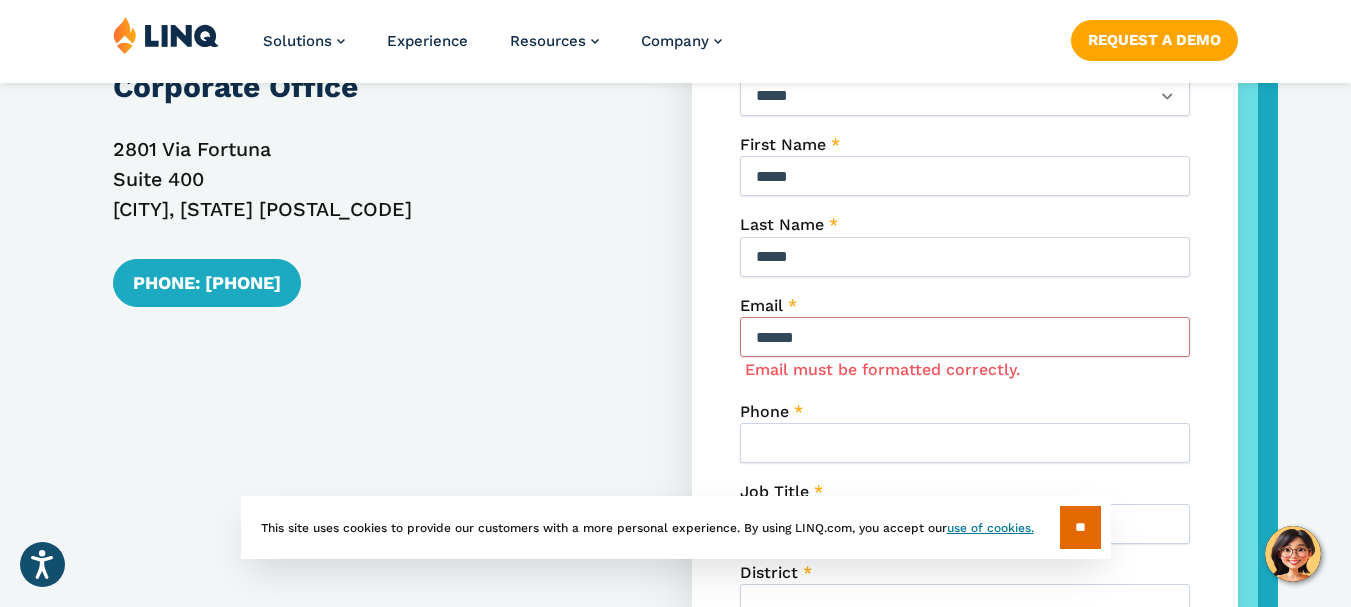 scroll, scrollTop: 878, scrollLeft: 0, axis: vertical 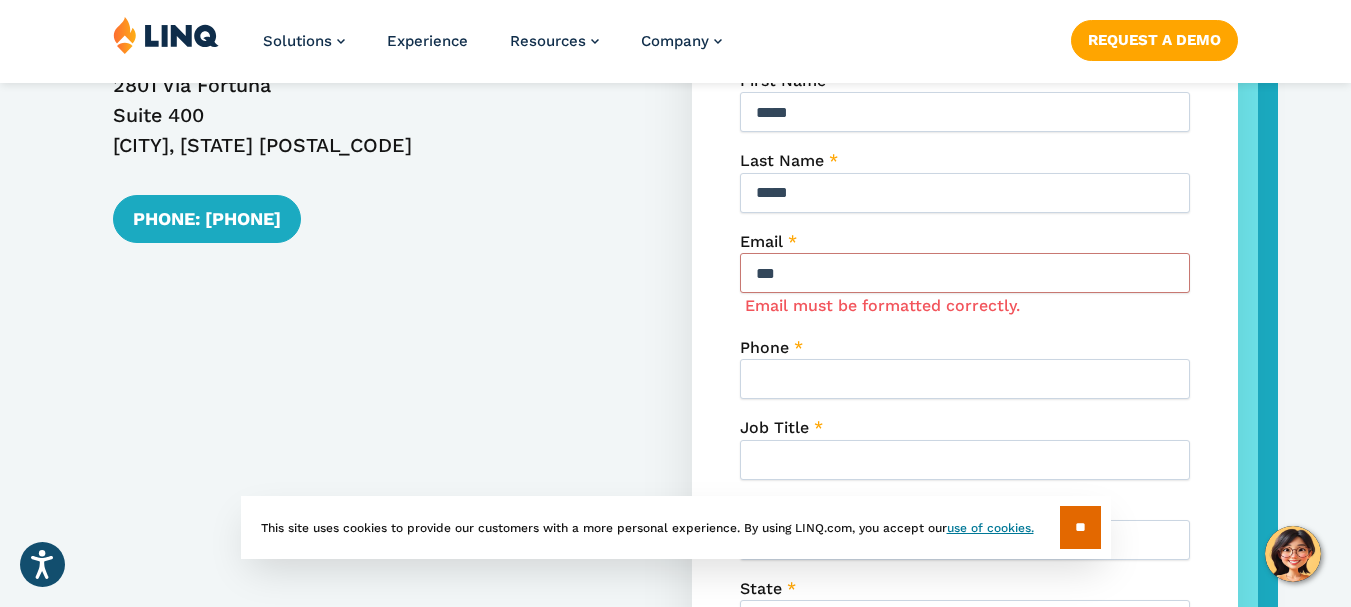 type on "**********" 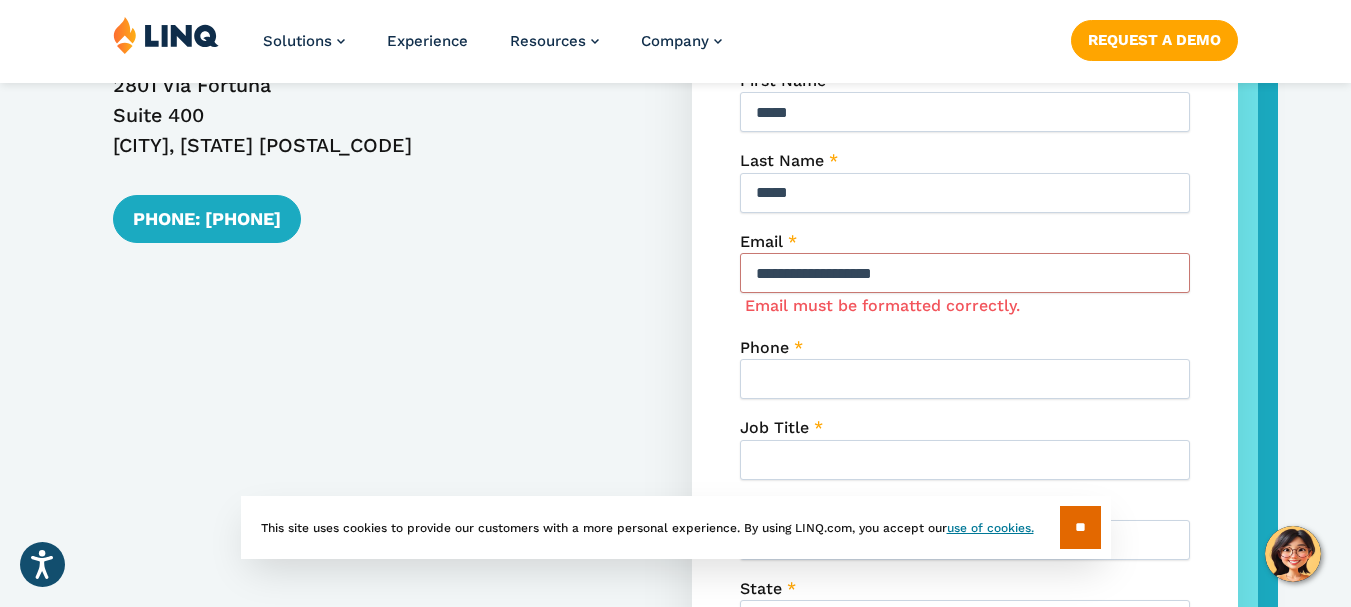 type on "**********" 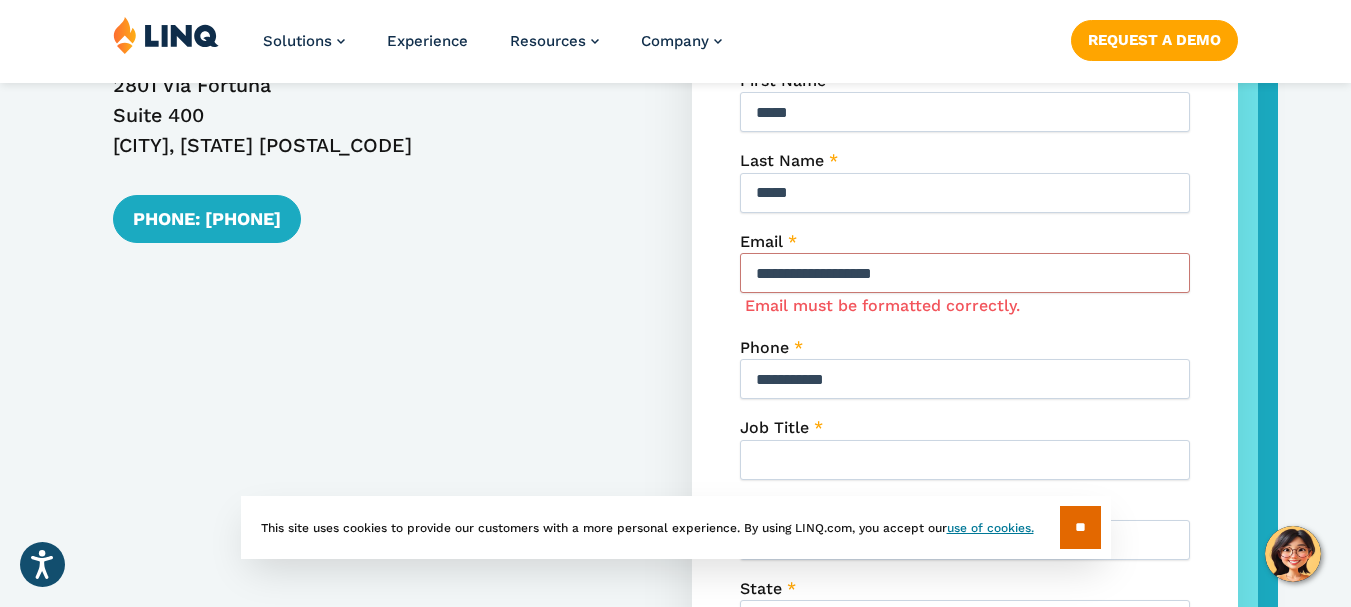 type on "**" 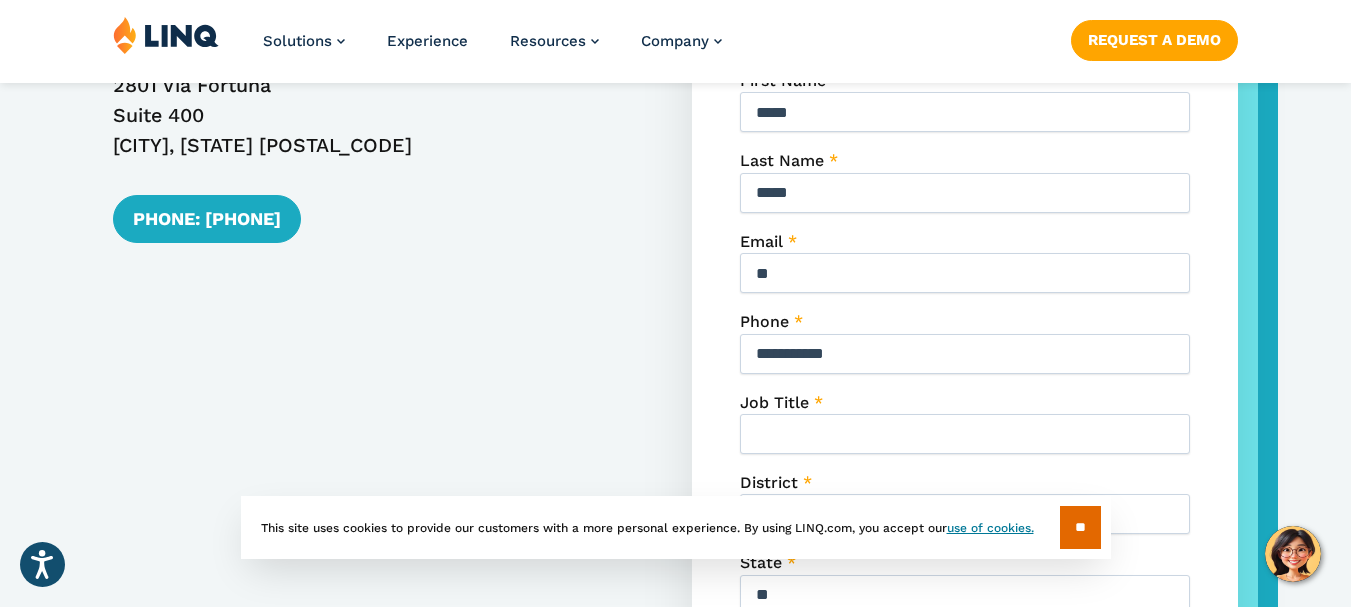 type on "*" 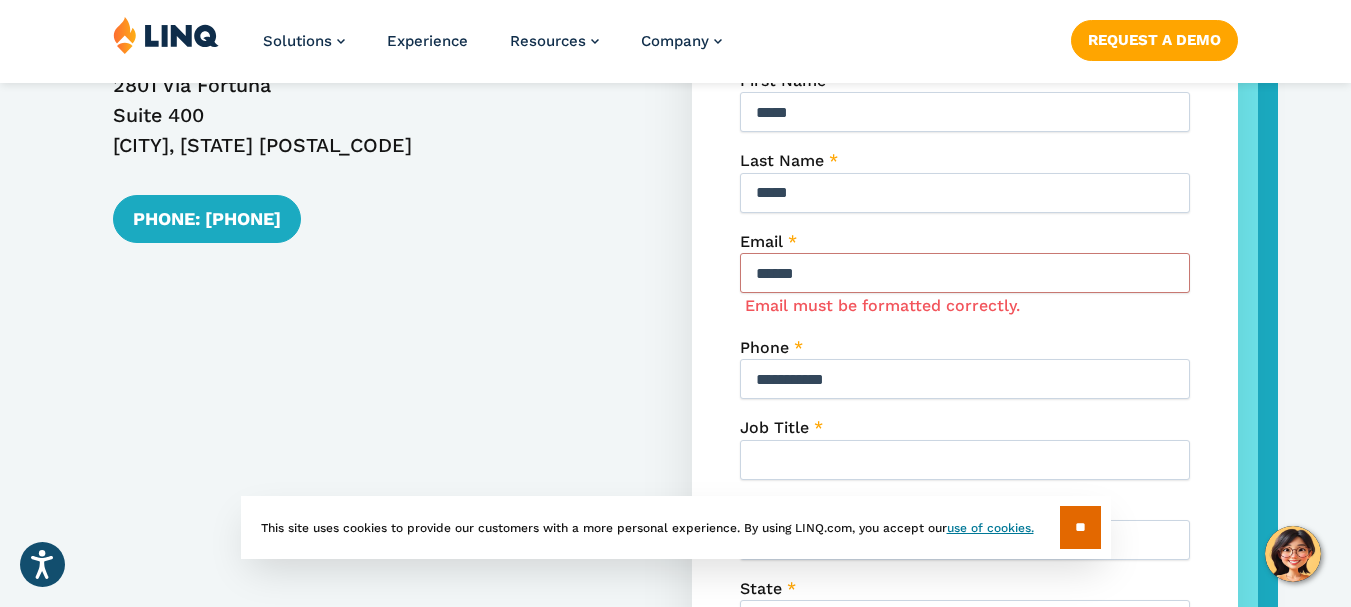 click on "******" at bounding box center [965, 273] 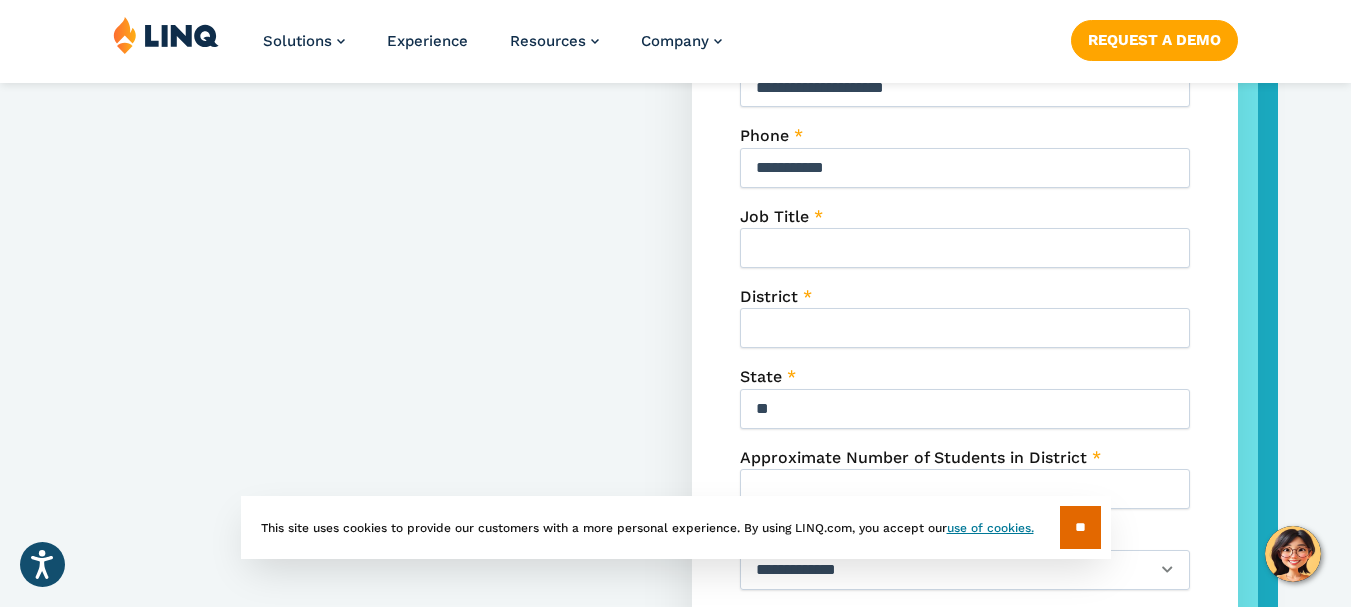 scroll, scrollTop: 1069, scrollLeft: 0, axis: vertical 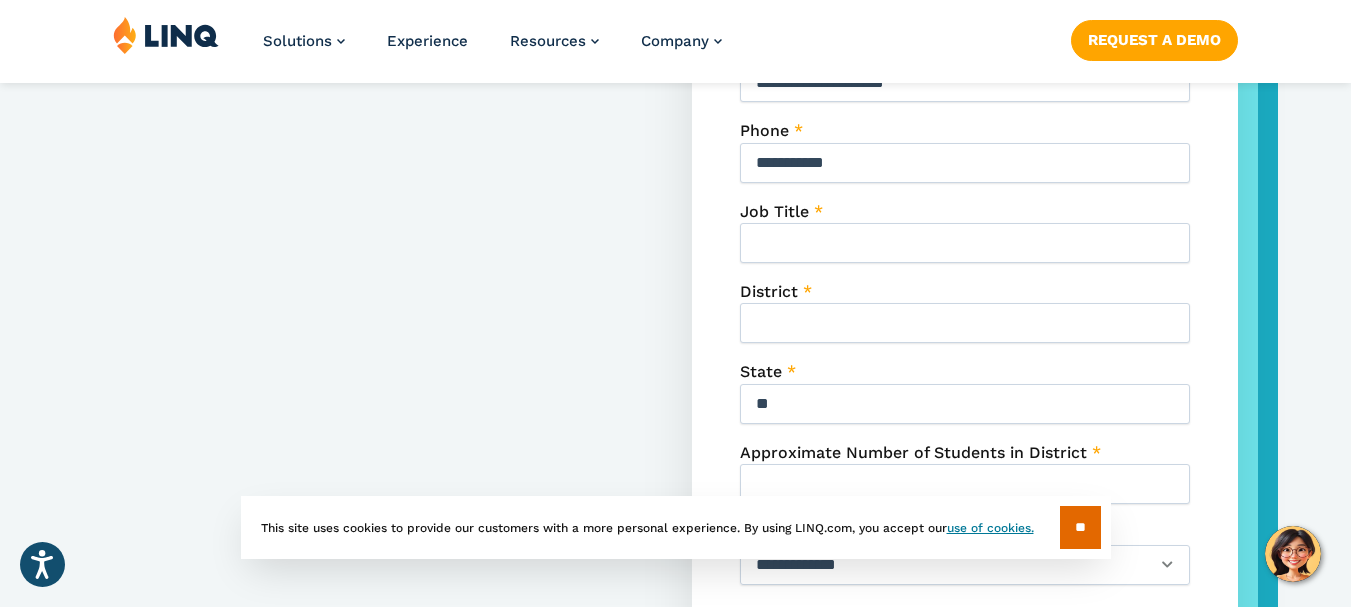 type on "**********" 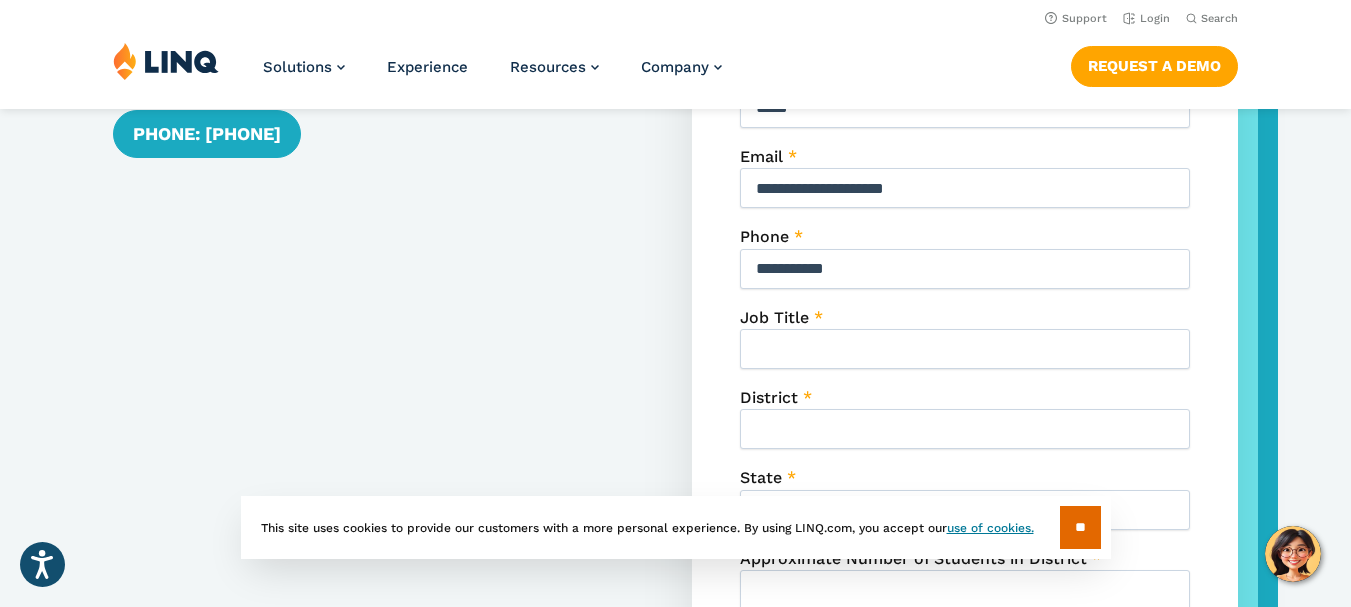 scroll, scrollTop: 958, scrollLeft: 0, axis: vertical 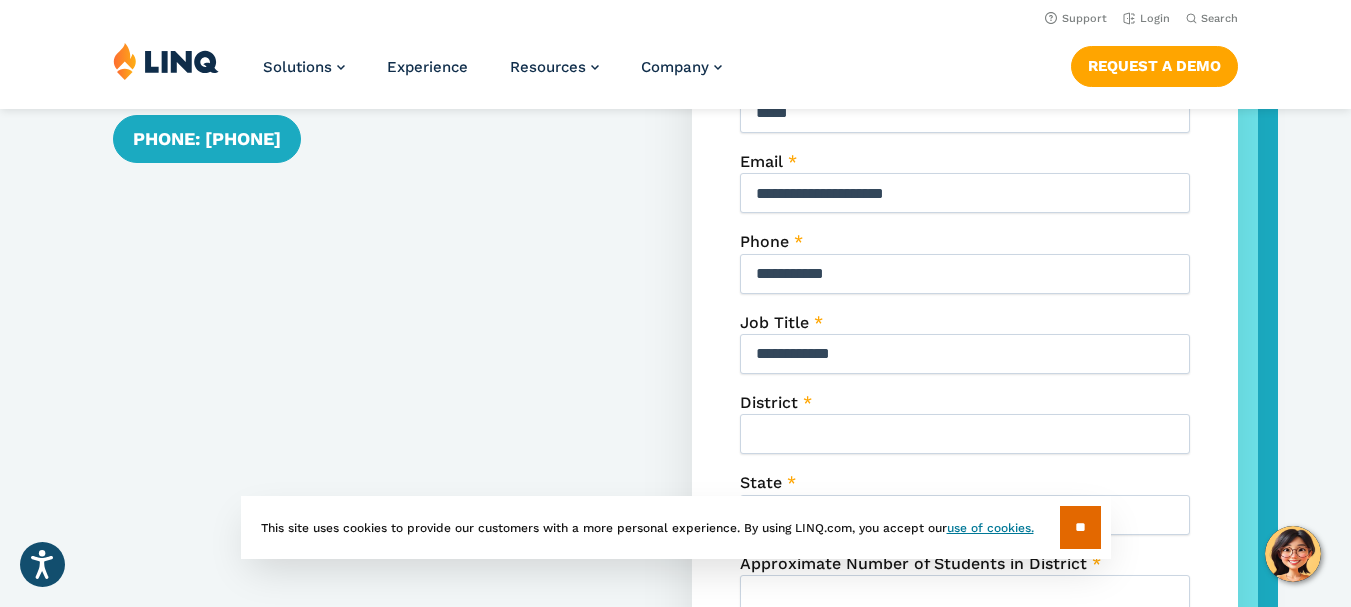 type on "**********" 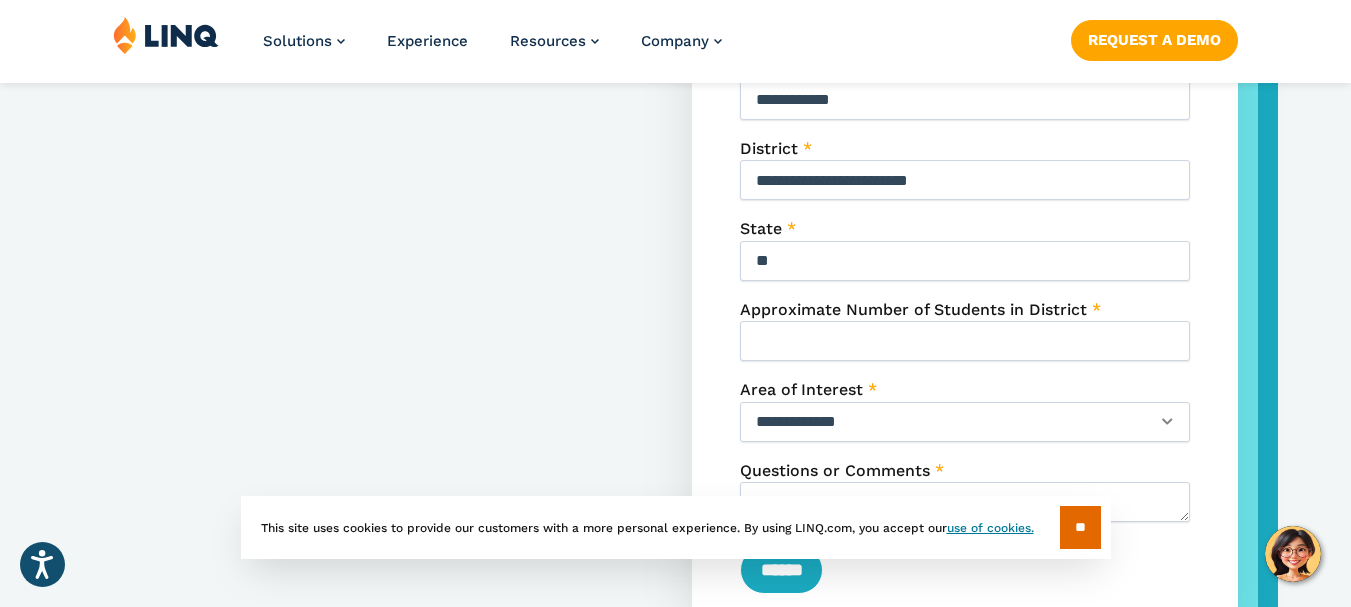 scroll, scrollTop: 1233, scrollLeft: 0, axis: vertical 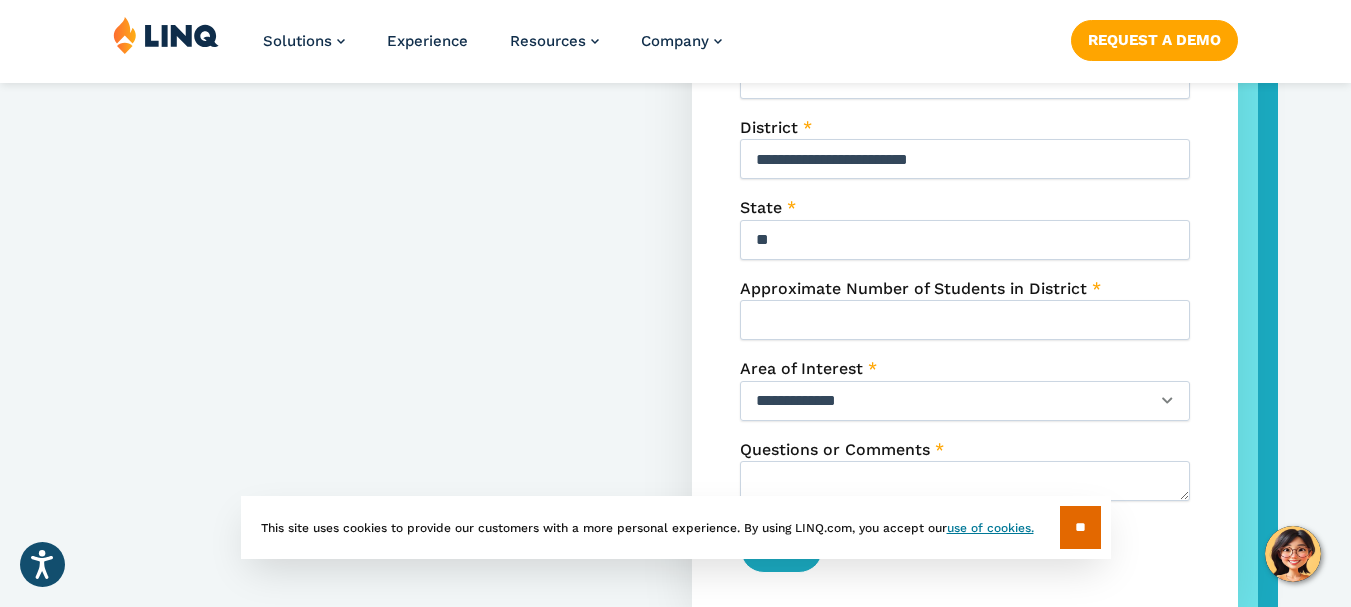 type on "**********" 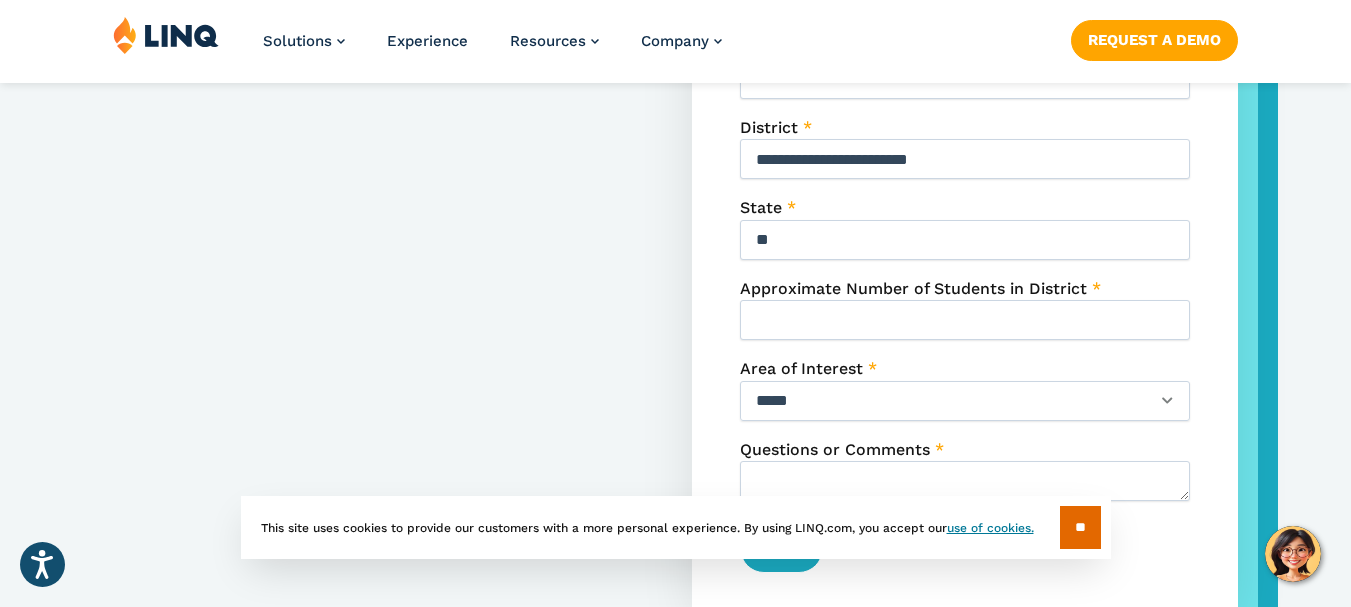 click on "**********" at bounding box center [965, 401] 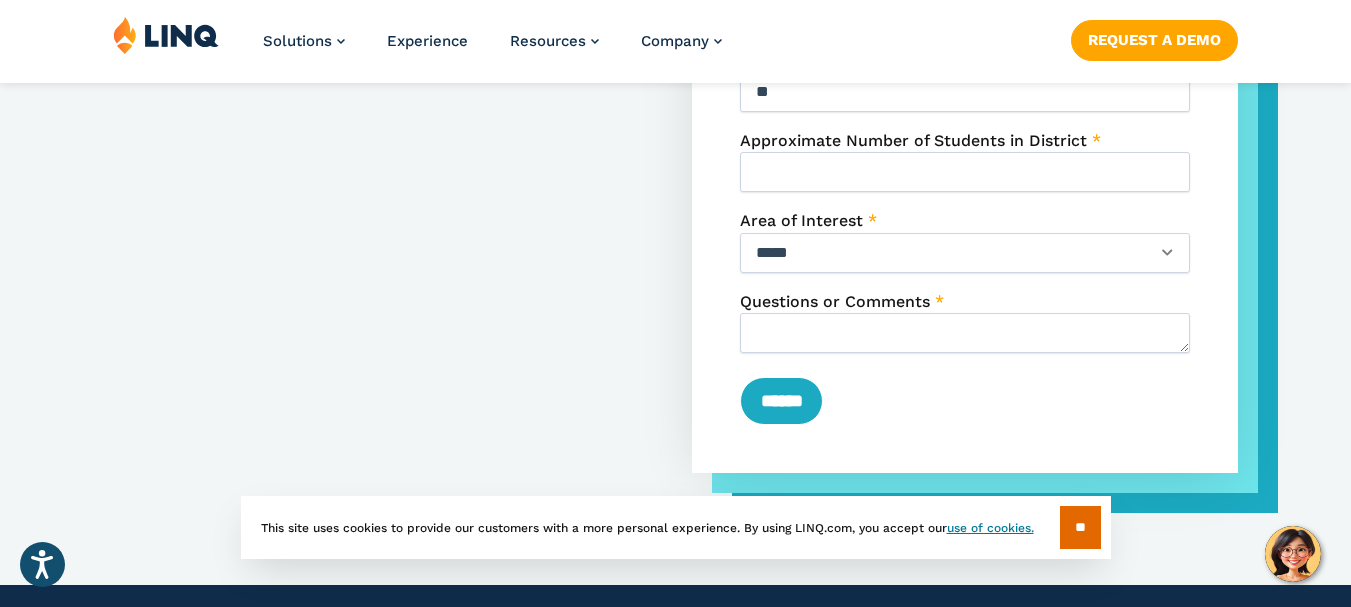 scroll, scrollTop: 1402, scrollLeft: 0, axis: vertical 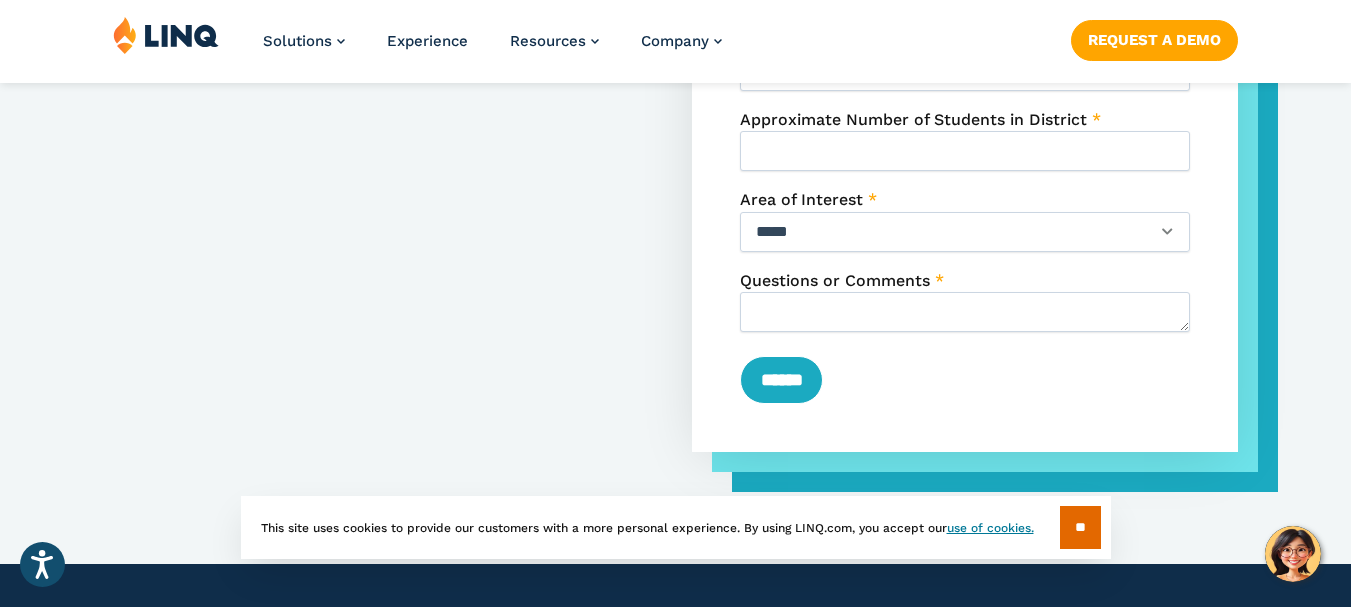 click on "[QUESTION] *" at bounding box center [965, 312] 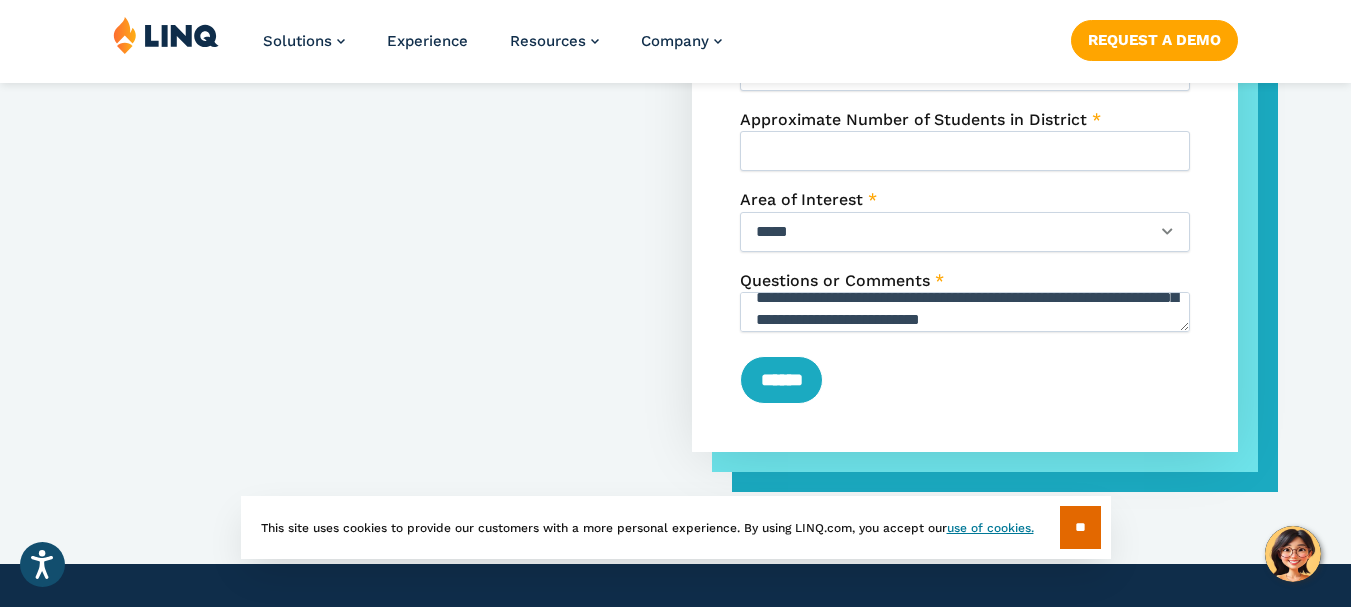 scroll, scrollTop: 180, scrollLeft: 0, axis: vertical 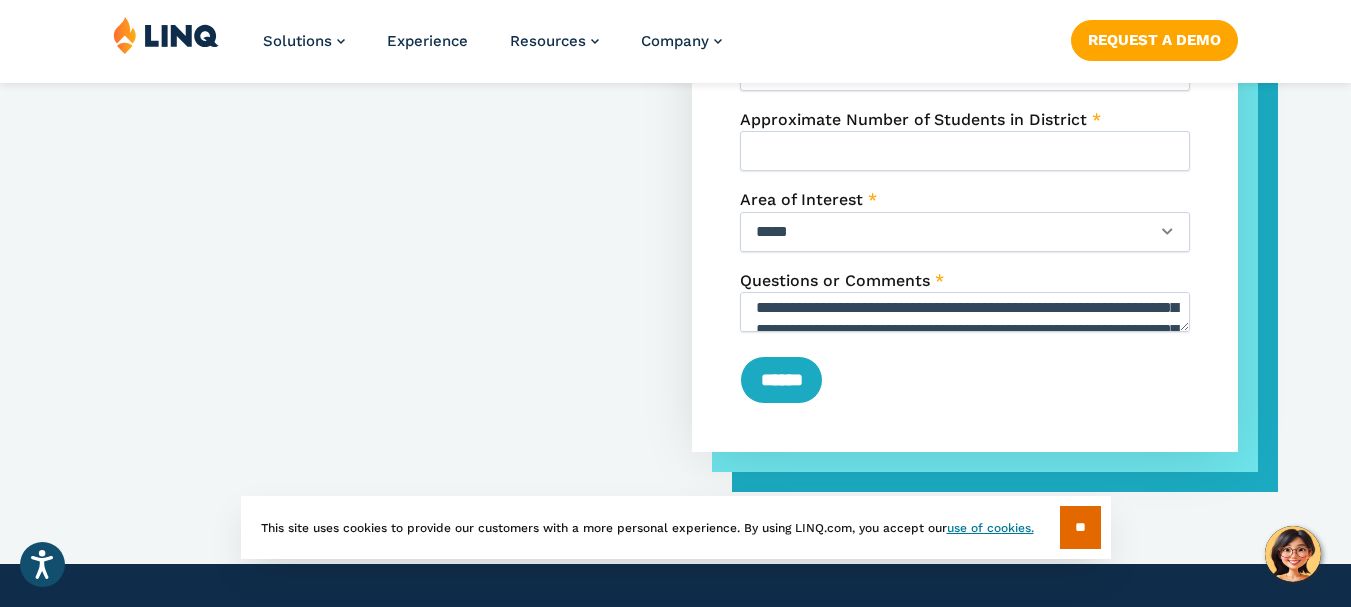 click on "**********" at bounding box center [965, 312] 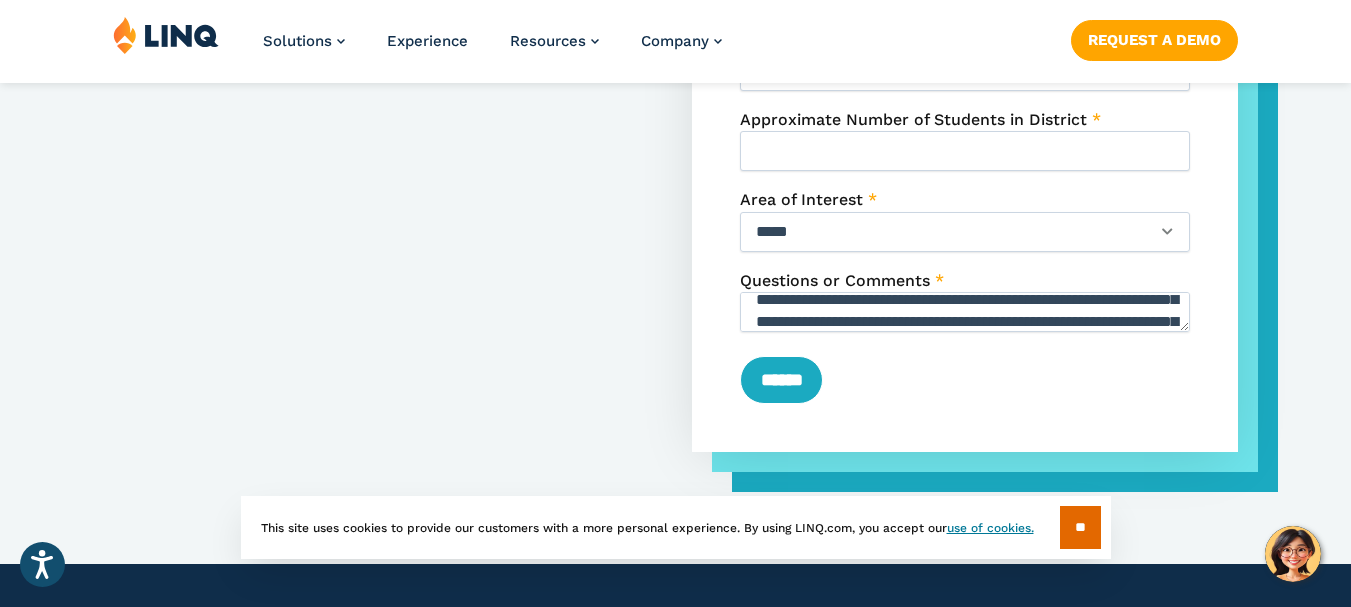 click on "**********" at bounding box center [965, 312] 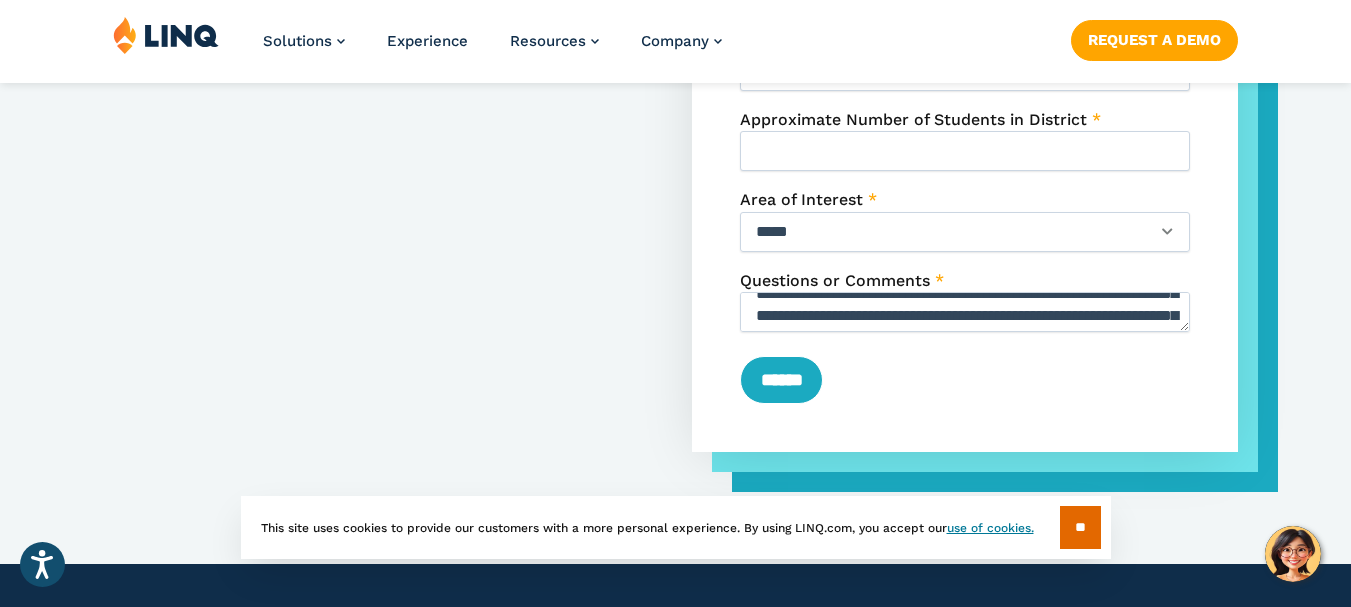 scroll, scrollTop: 88, scrollLeft: 0, axis: vertical 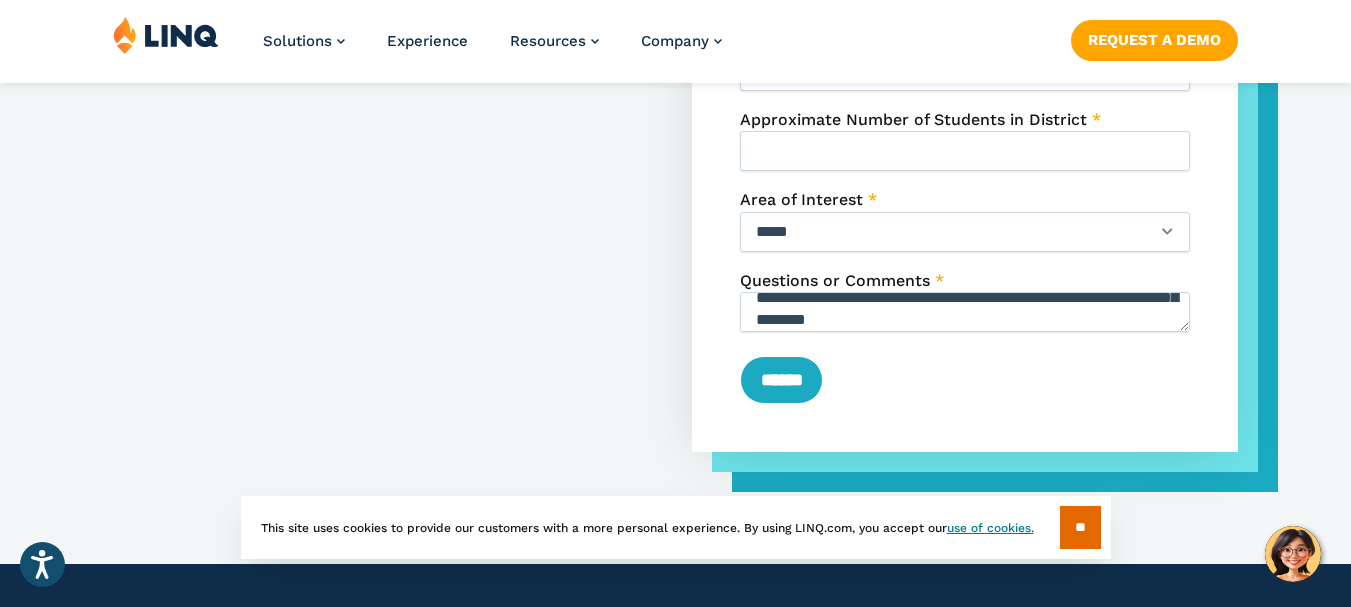 click on "**********" at bounding box center (965, 312) 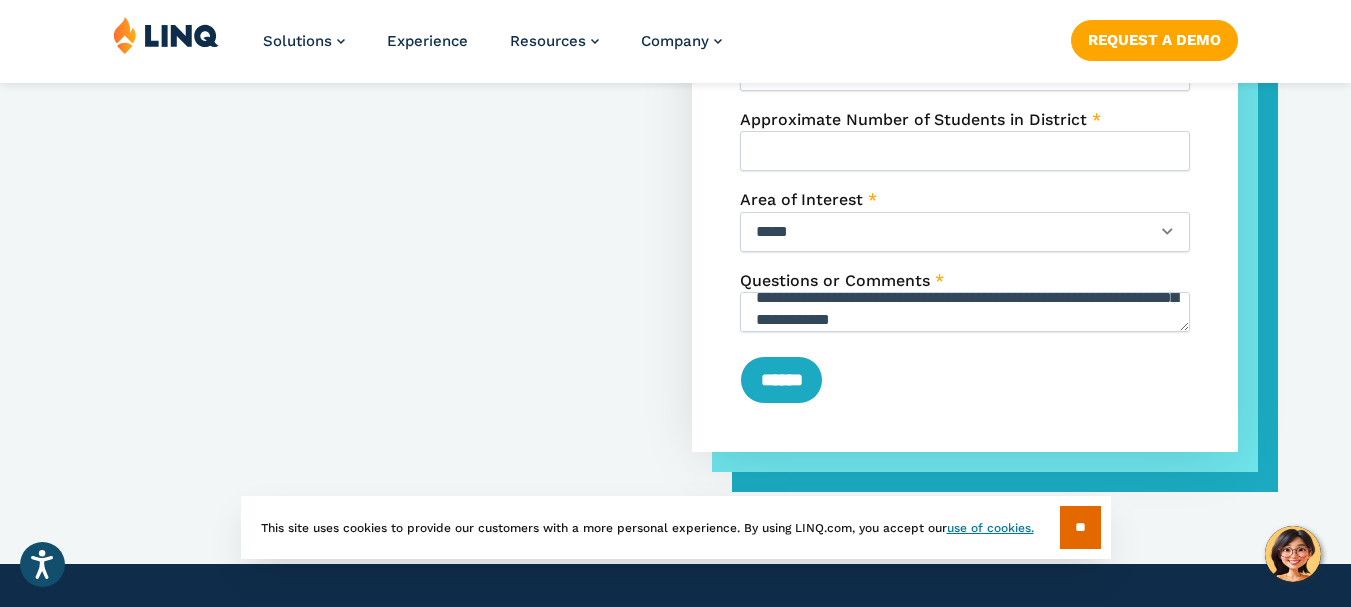 scroll, scrollTop: 202, scrollLeft: 0, axis: vertical 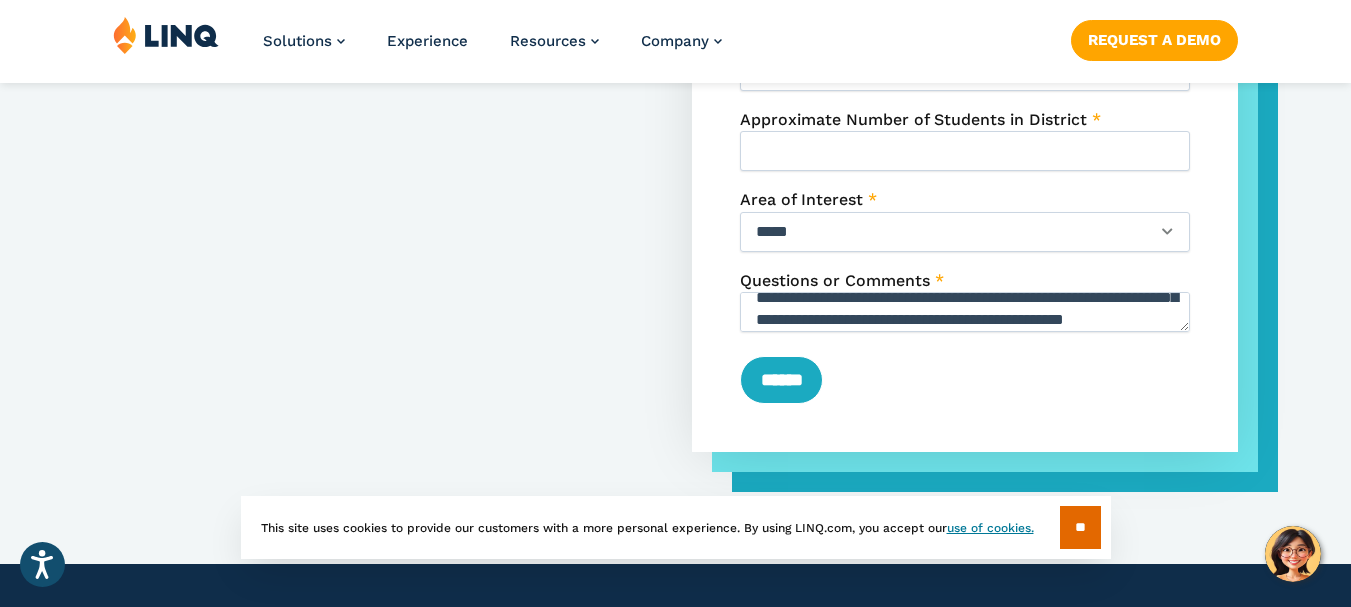 click on "**********" at bounding box center [965, 312] 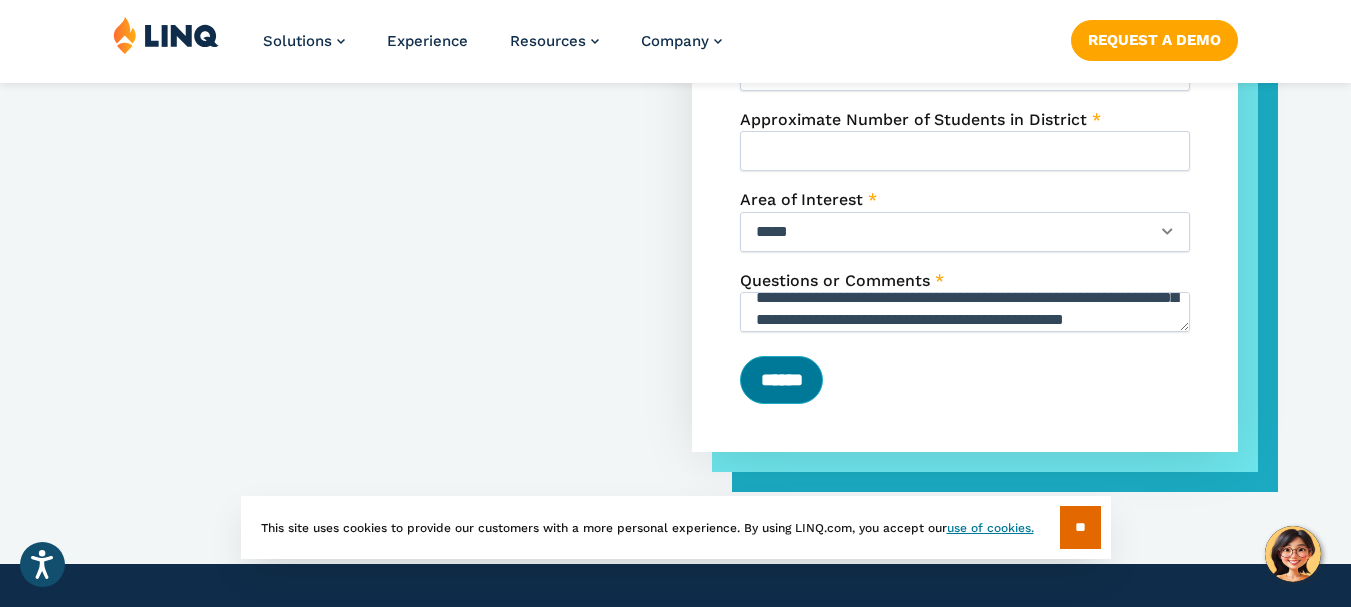 type on "**********" 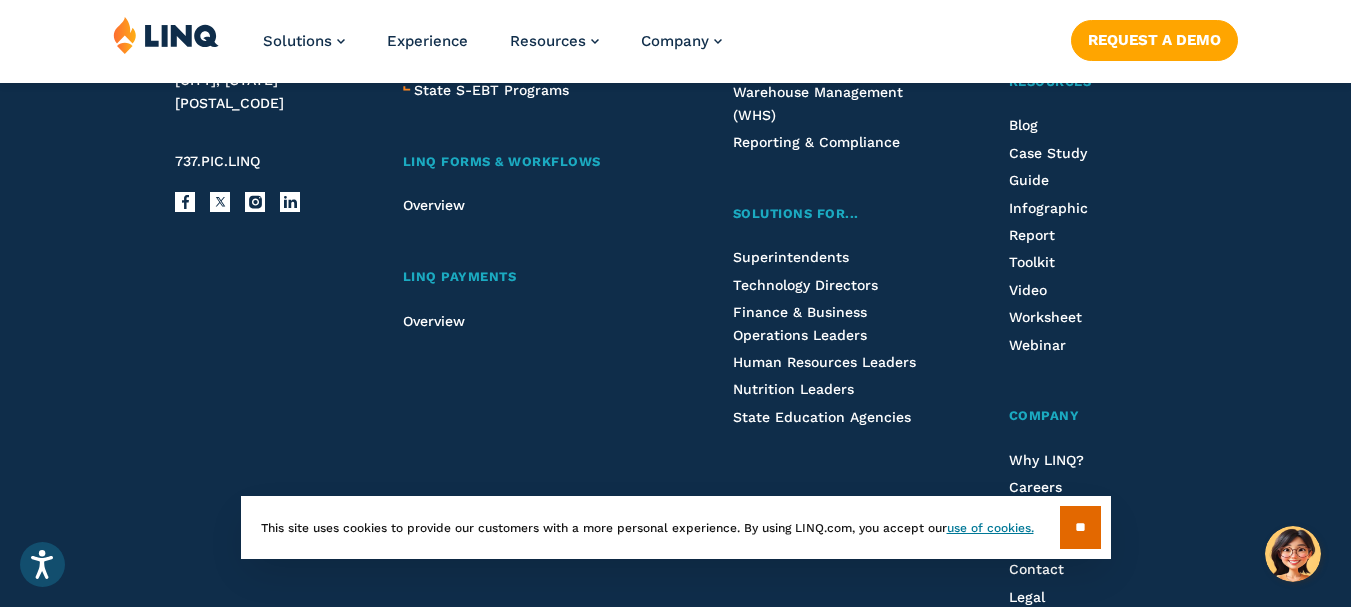 click on "[NUMBER] [STREET]
Suite [NUMBER]
[CITY], [STATE] [POSTAL_CODE]
[PHONE]
Facebook
X
Instagram
LinkedIn
Email
LINQ Nutrition NEW  School Nutrition Suite
School Nutrition
State Nutrition
State S-EBT Programs
LINQ Forms & Workflows Overview
LINQ Payments Overview
LINQ ERP Finance & Accounting
HR & Payroll
Purchasing
Warehouse Management (WHS)
Reporting & Compliance
Solutions For... Superintendents
Technology Directors
Finance & Business Operations Leaders
Human Resources Leaders
Nutrition Leaders
State Education Agencies
Experience Overview
Resources Blog
Case Study
Guide
Infographic
Report
Toolkit
Video
Worksheet
Webinar
Company Why LINQ?
Careers
Events
News
Contact
Legal
Privacy Policy
Privacy Policy
Legal
Pay an Invoice" at bounding box center [675, 345] 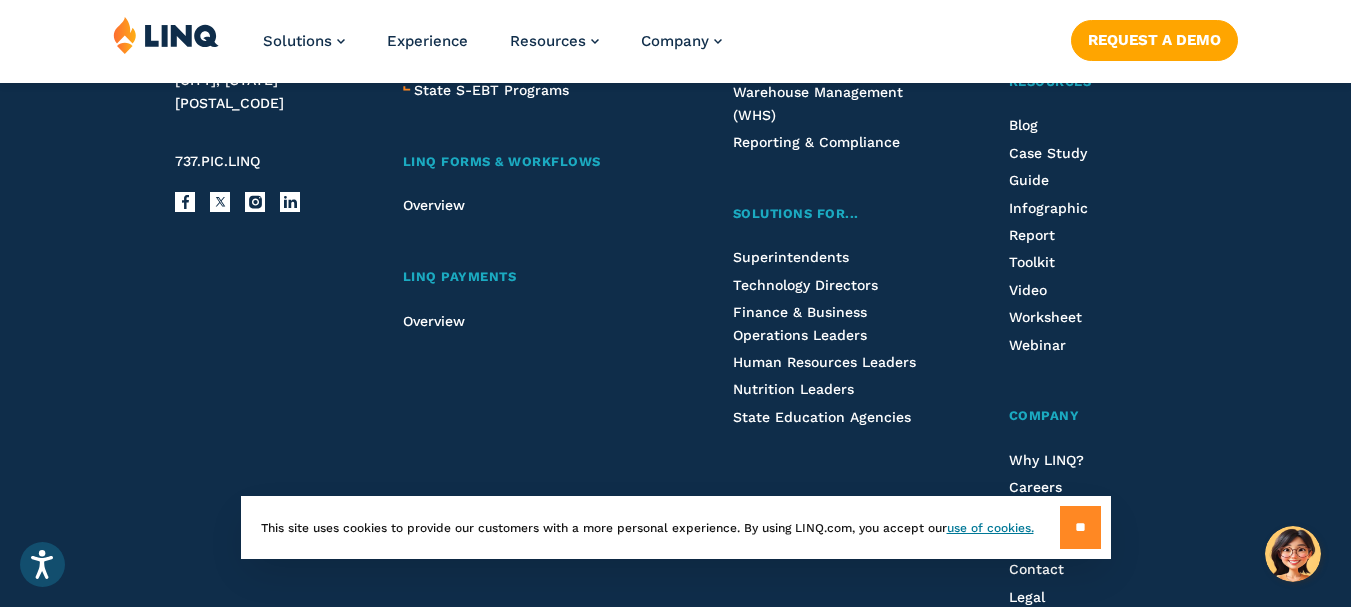 click on "**" at bounding box center [1080, 527] 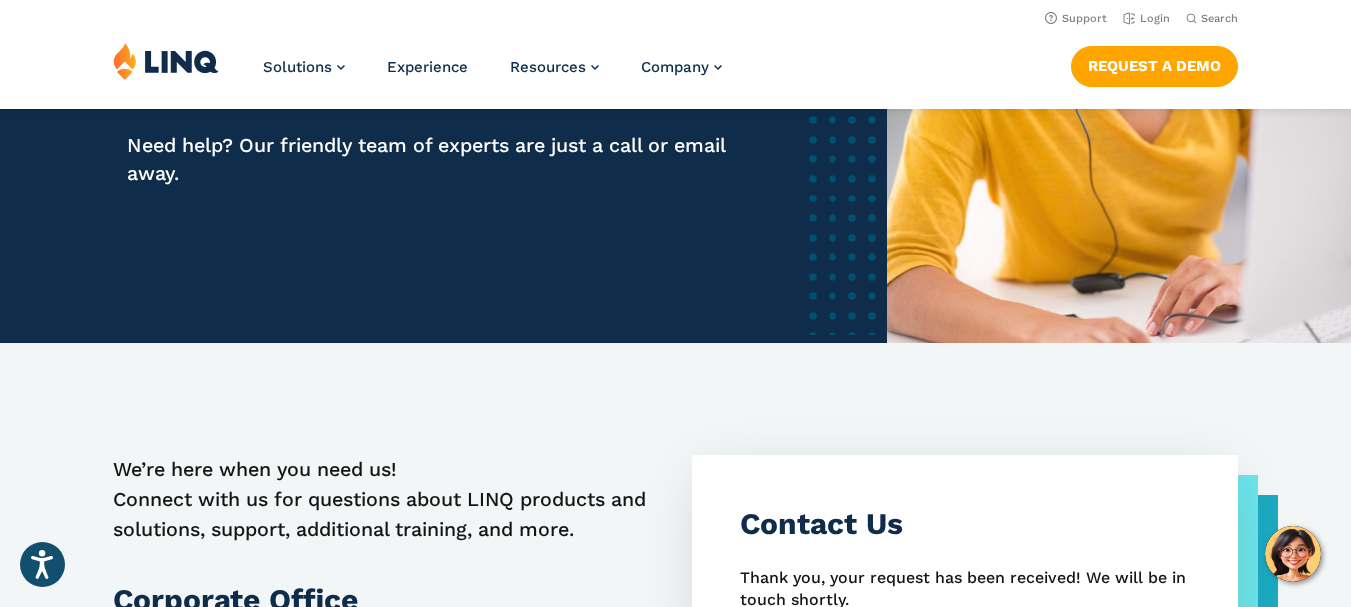scroll, scrollTop: 297, scrollLeft: 0, axis: vertical 